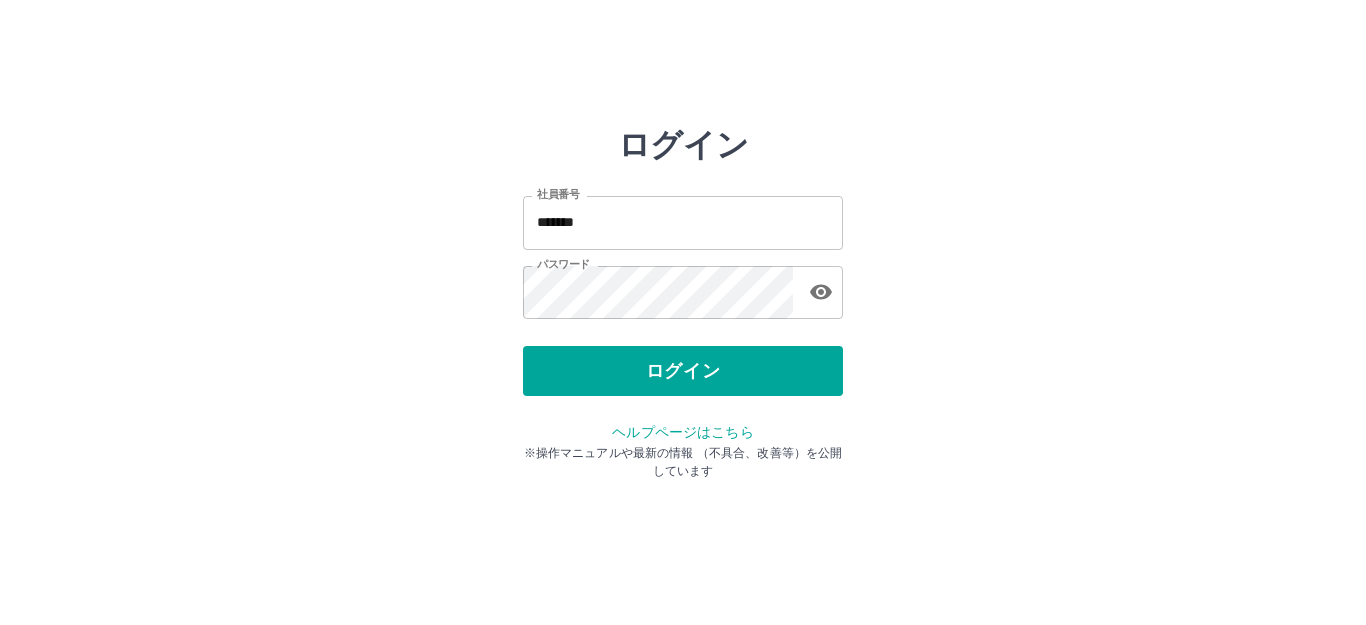 scroll, scrollTop: 0, scrollLeft: 0, axis: both 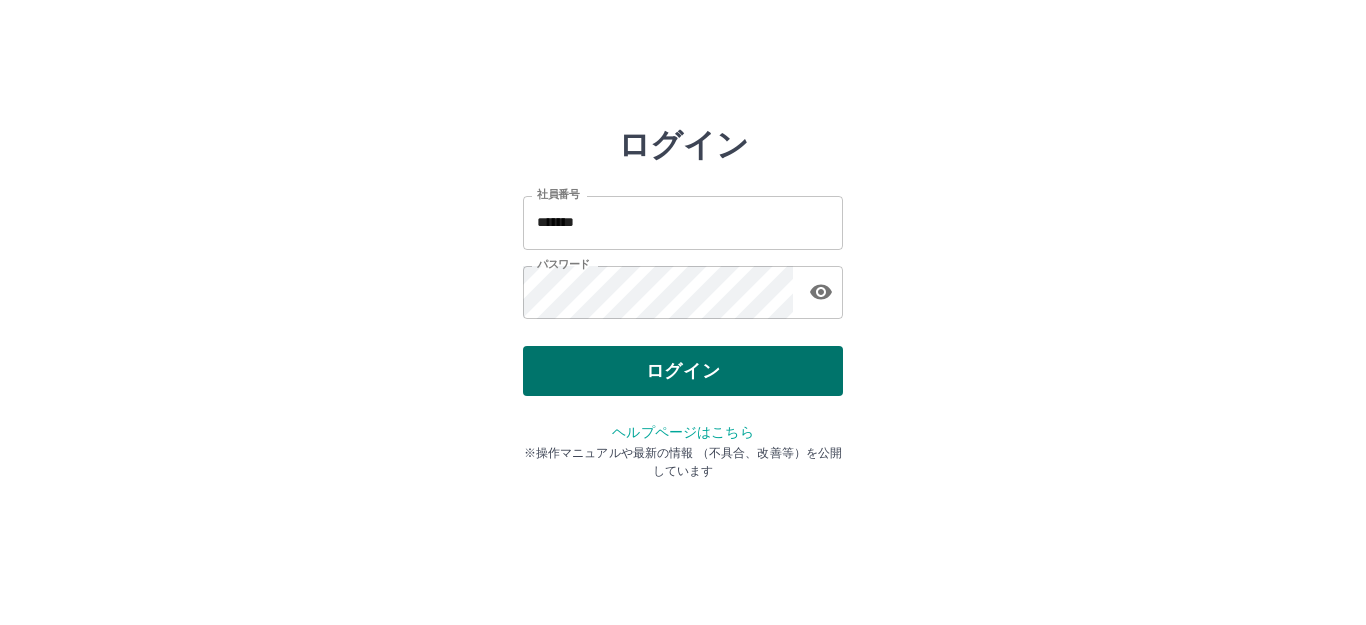 click on "ログイン" at bounding box center (683, 371) 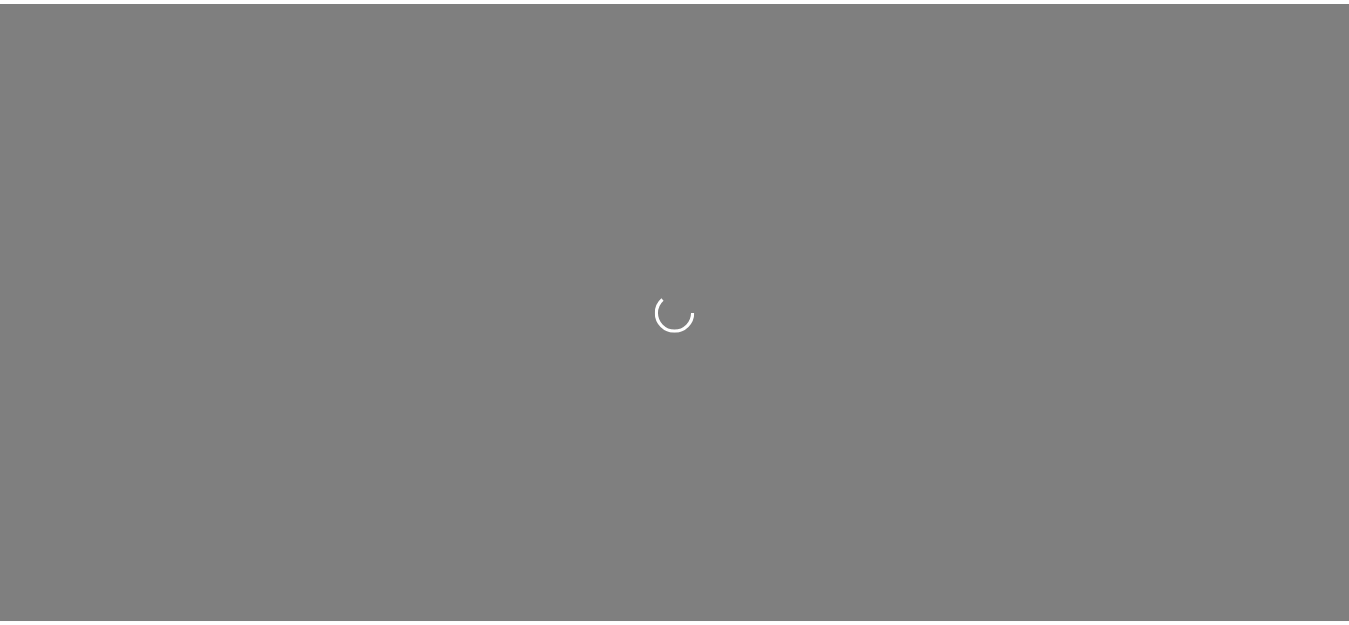 scroll, scrollTop: 0, scrollLeft: 0, axis: both 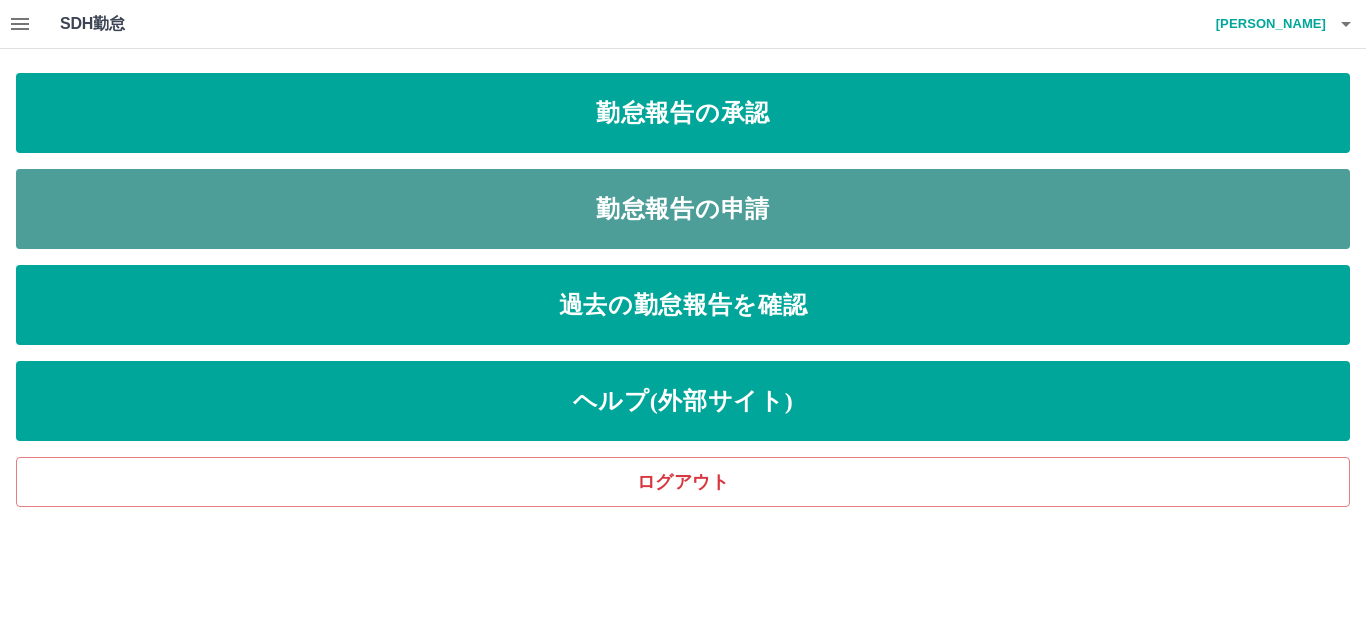 click on "勤怠報告の申請" at bounding box center [683, 209] 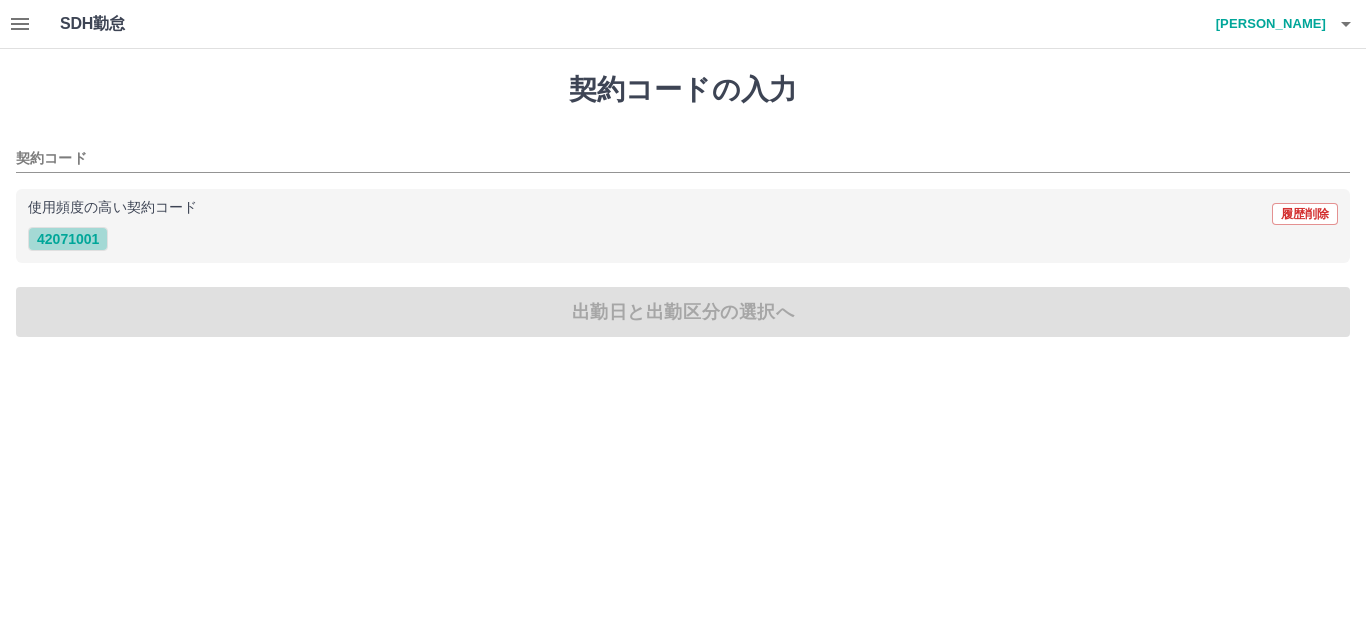click on "42071001" at bounding box center [68, 239] 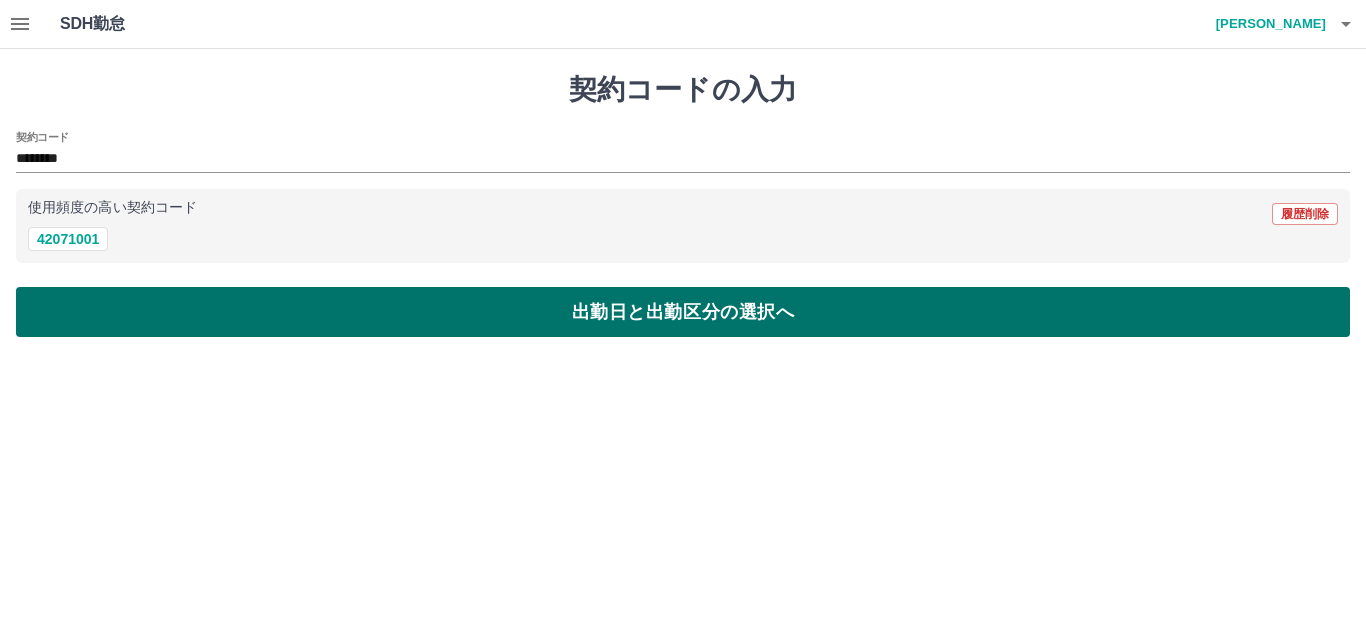 click on "出勤日と出勤区分の選択へ" at bounding box center (683, 312) 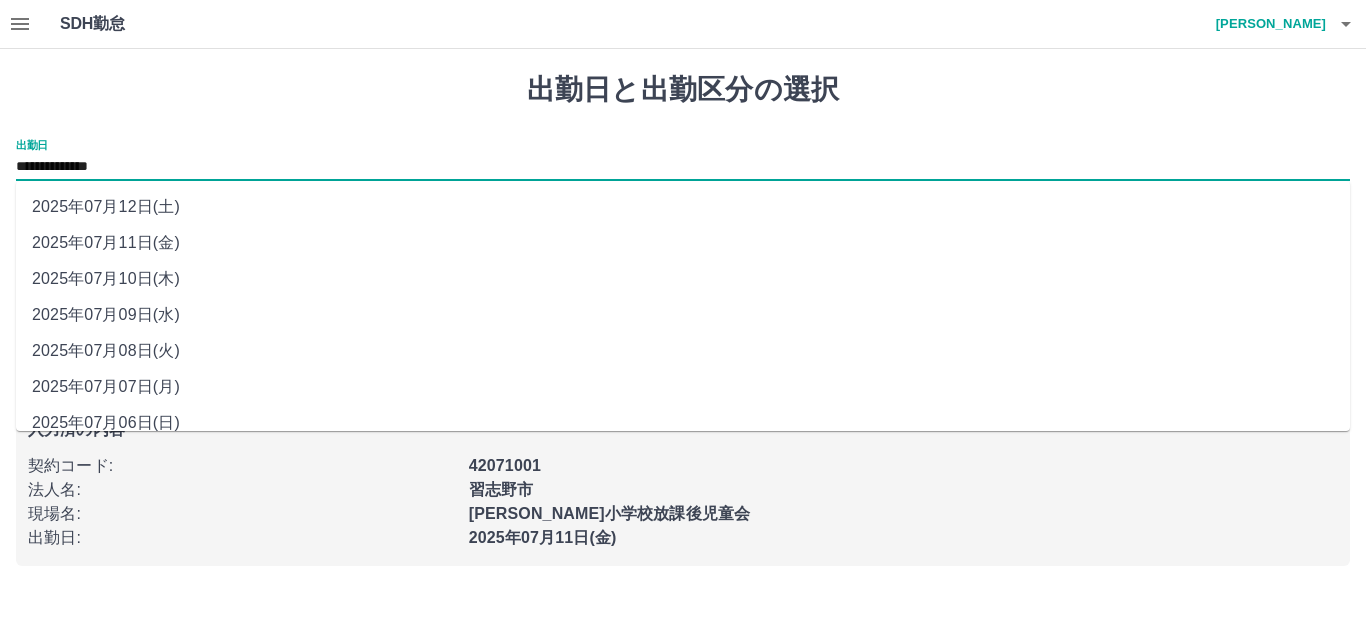 click on "**********" at bounding box center [683, 167] 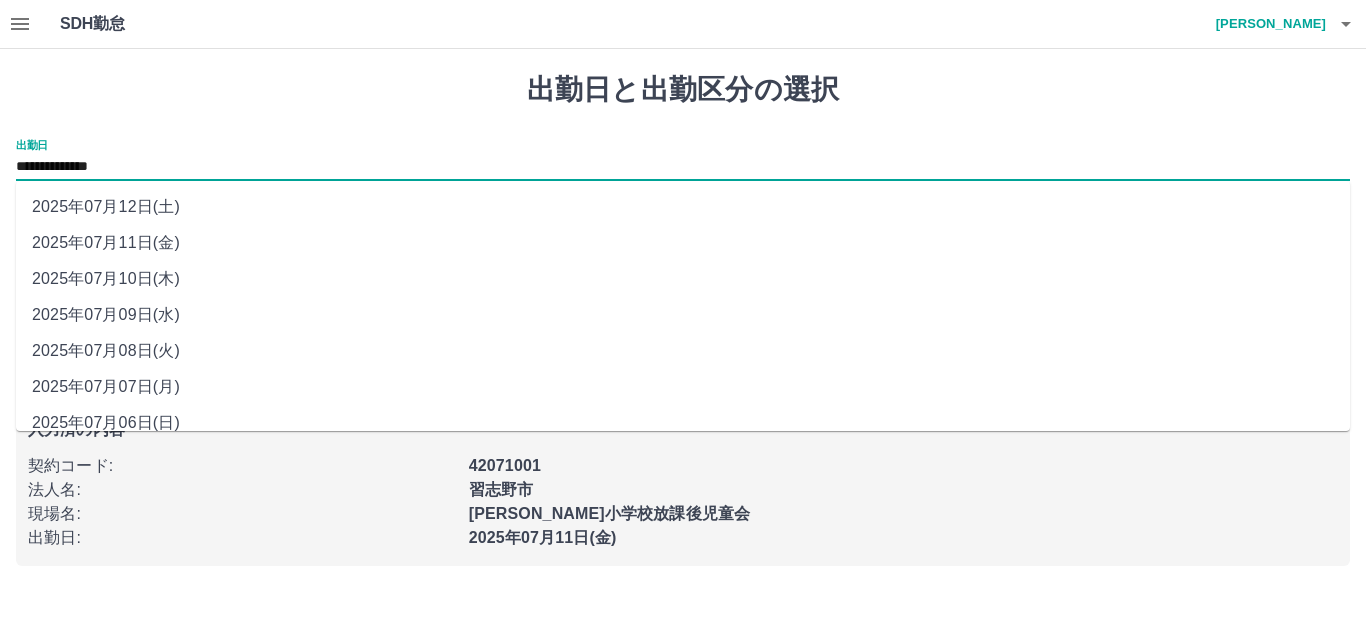 drag, startPoint x: 70, startPoint y: 164, endPoint x: 133, endPoint y: 277, distance: 129.37543 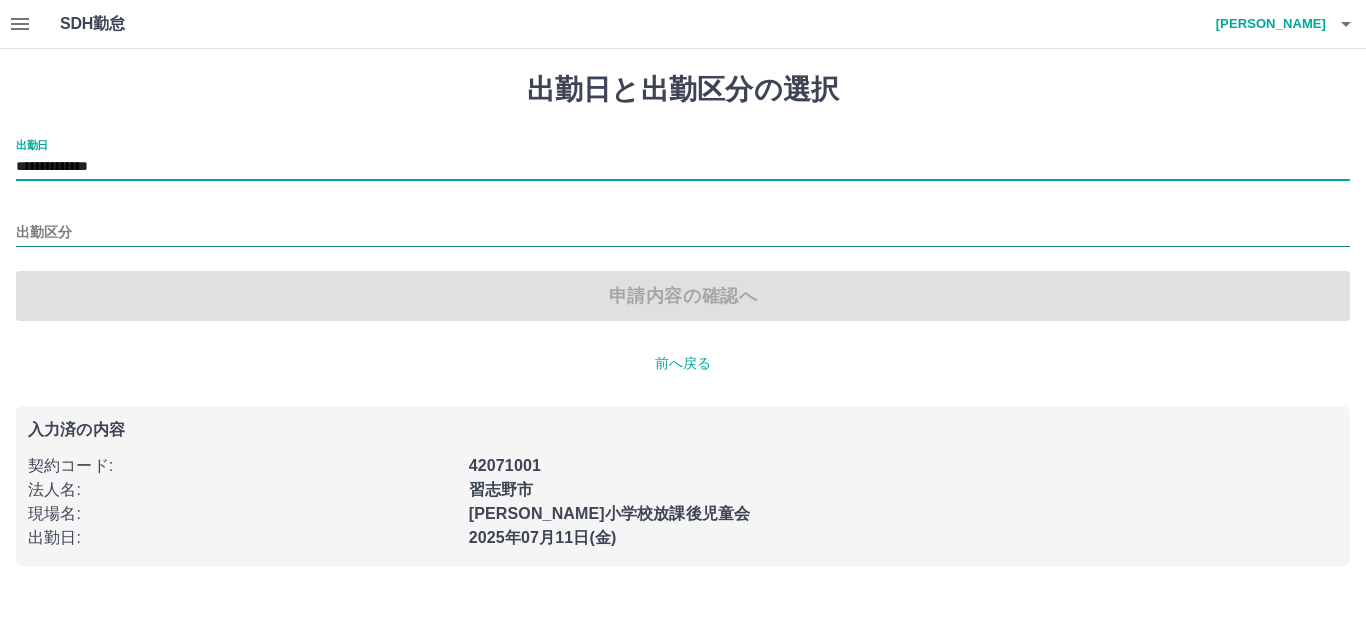 click on "出勤区分" at bounding box center (683, 233) 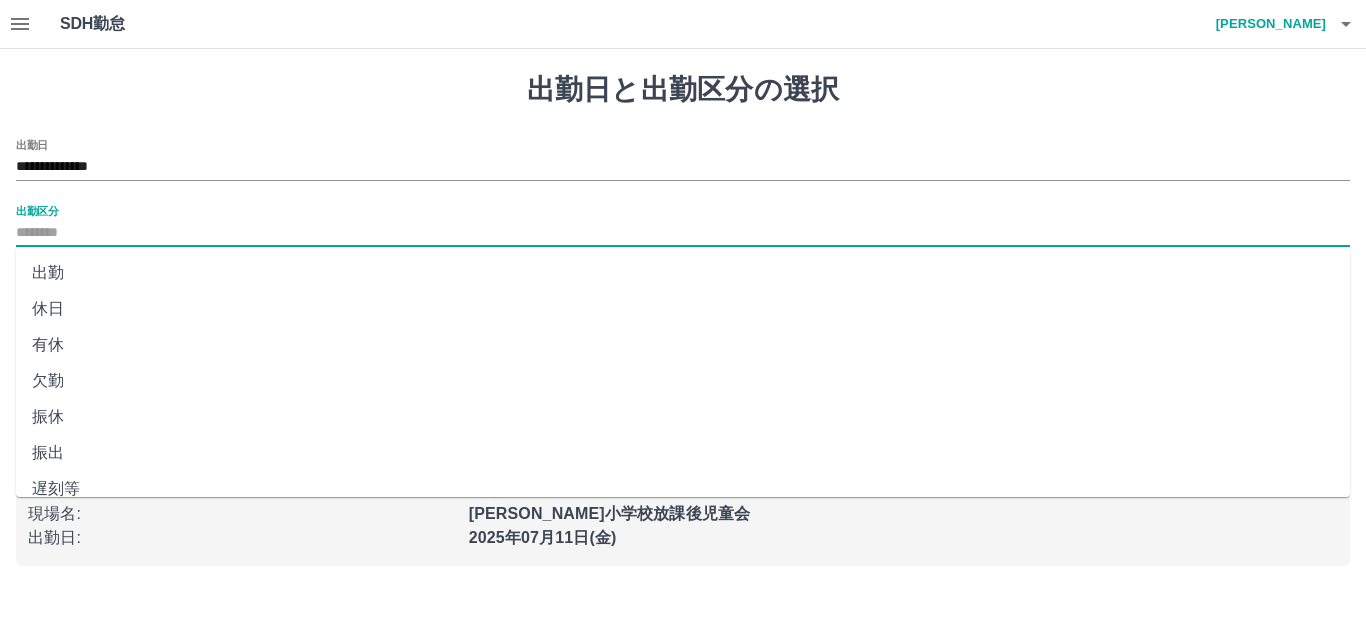 click on "休日" at bounding box center (683, 309) 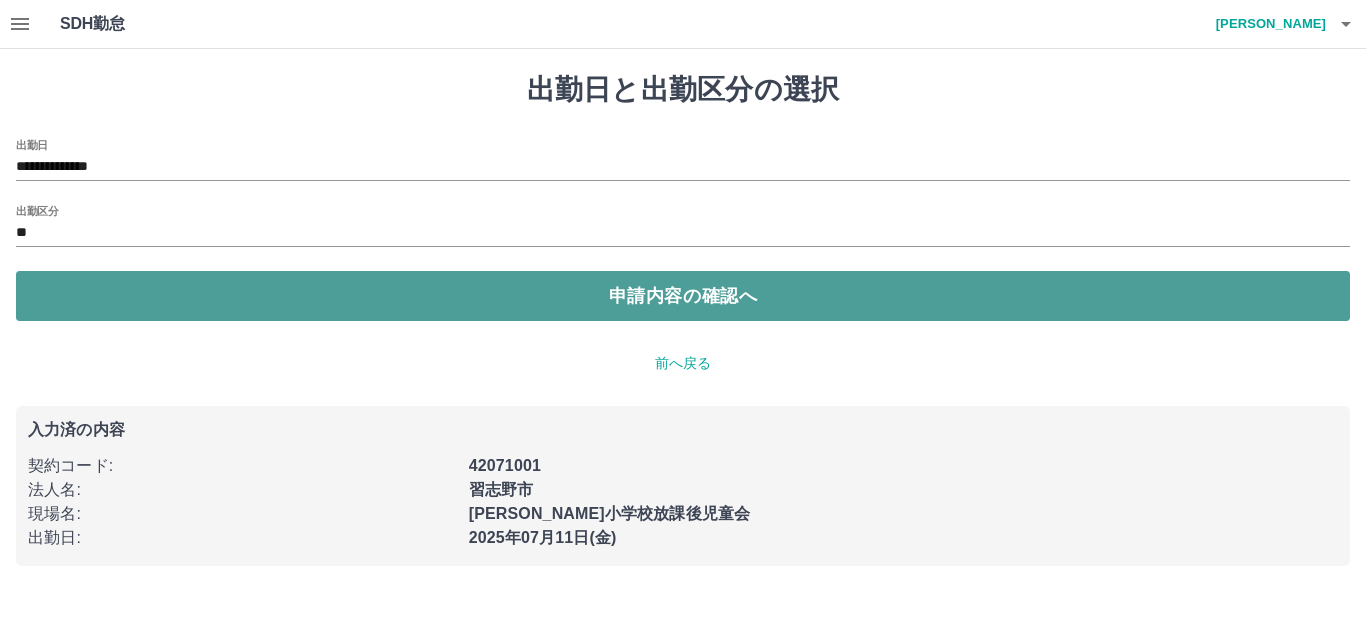 click on "申請内容の確認へ" at bounding box center [683, 296] 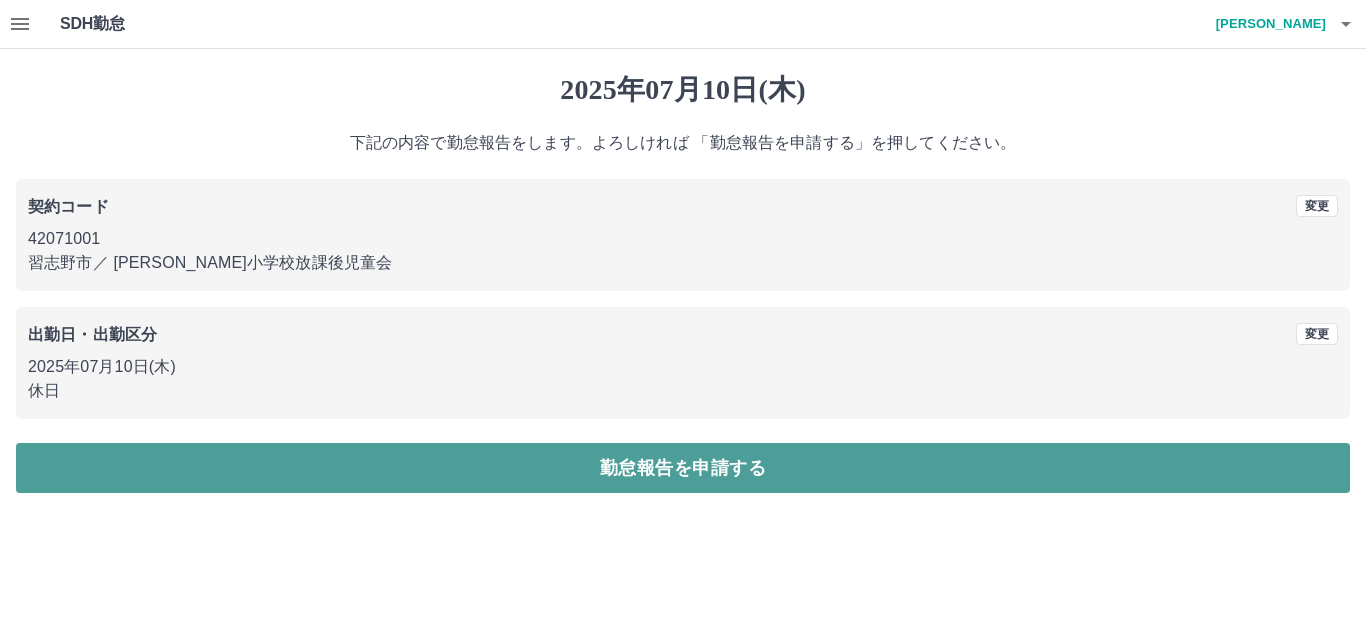 click on "勤怠報告を申請する" at bounding box center [683, 468] 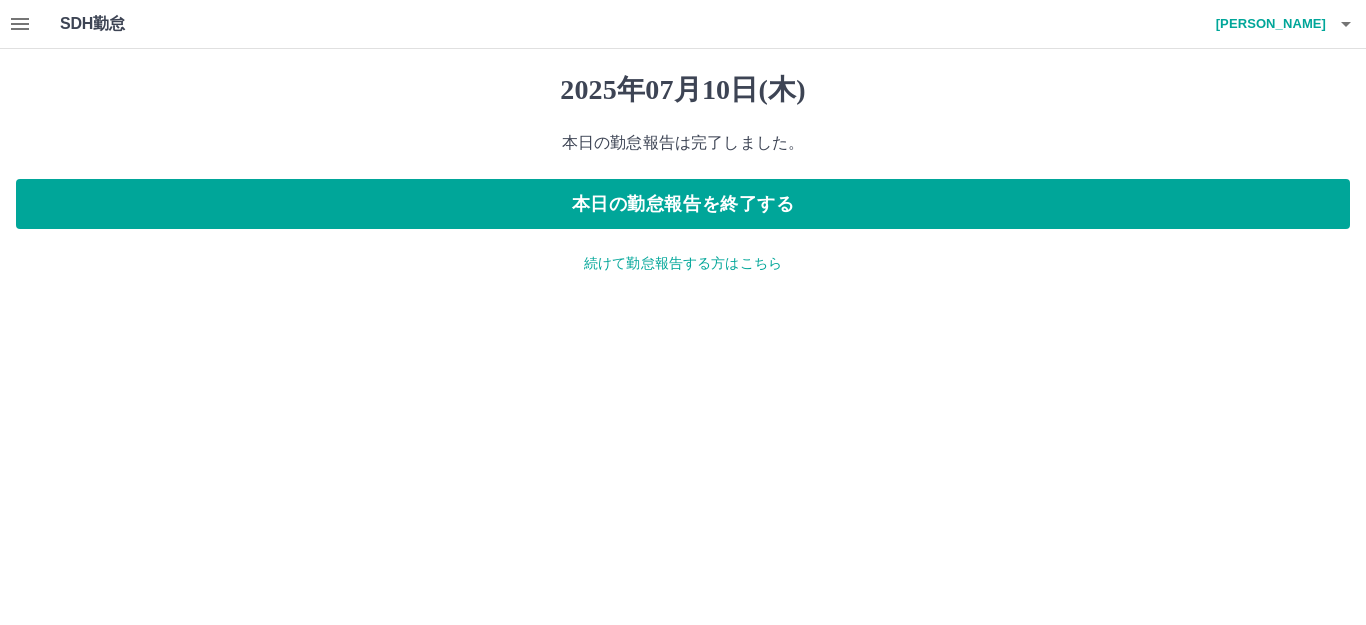 click on "続けて勤怠報告する方はこちら" at bounding box center (683, 263) 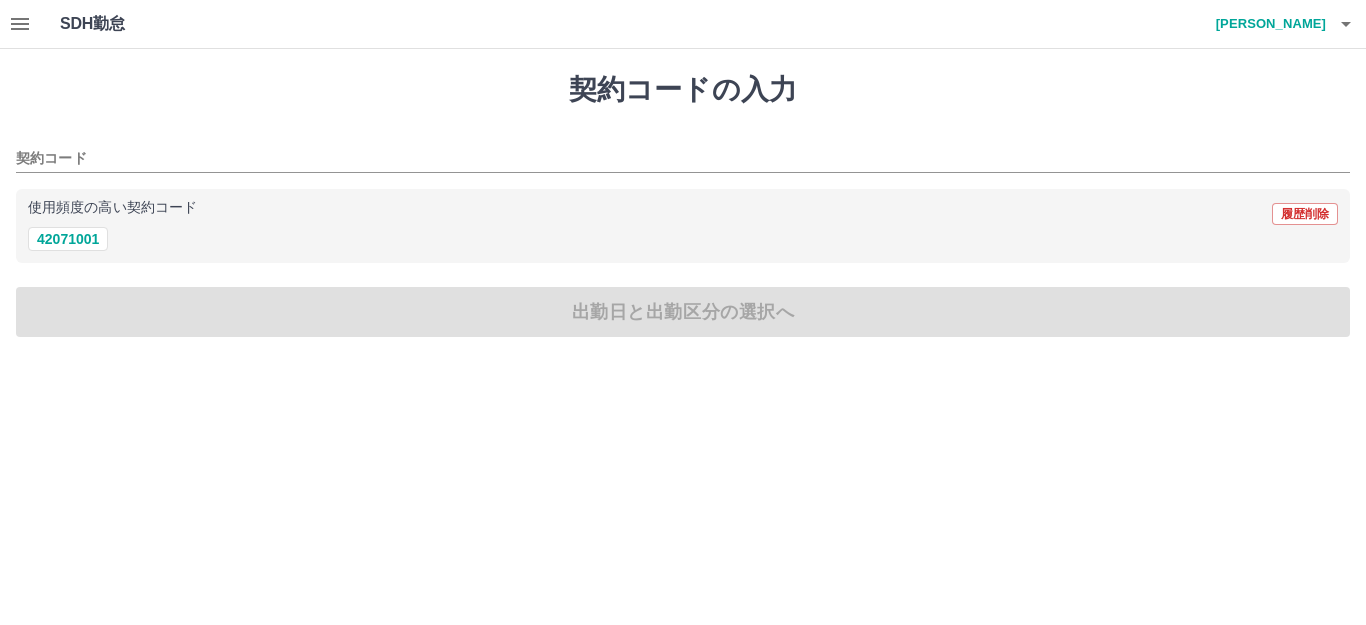 click on "契約コードの入力 契約コード 使用頻度の高い契約コード 履歴削除 42071001 出勤日と出勤区分の選択へ" at bounding box center [683, 205] 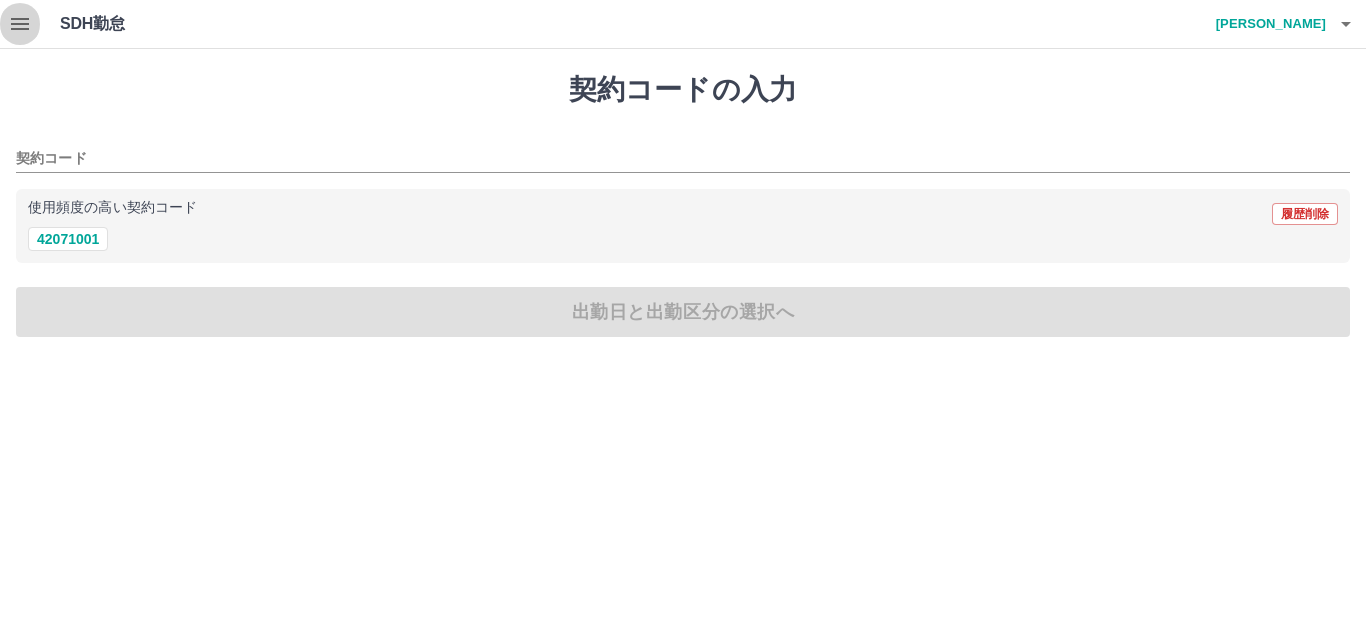 click 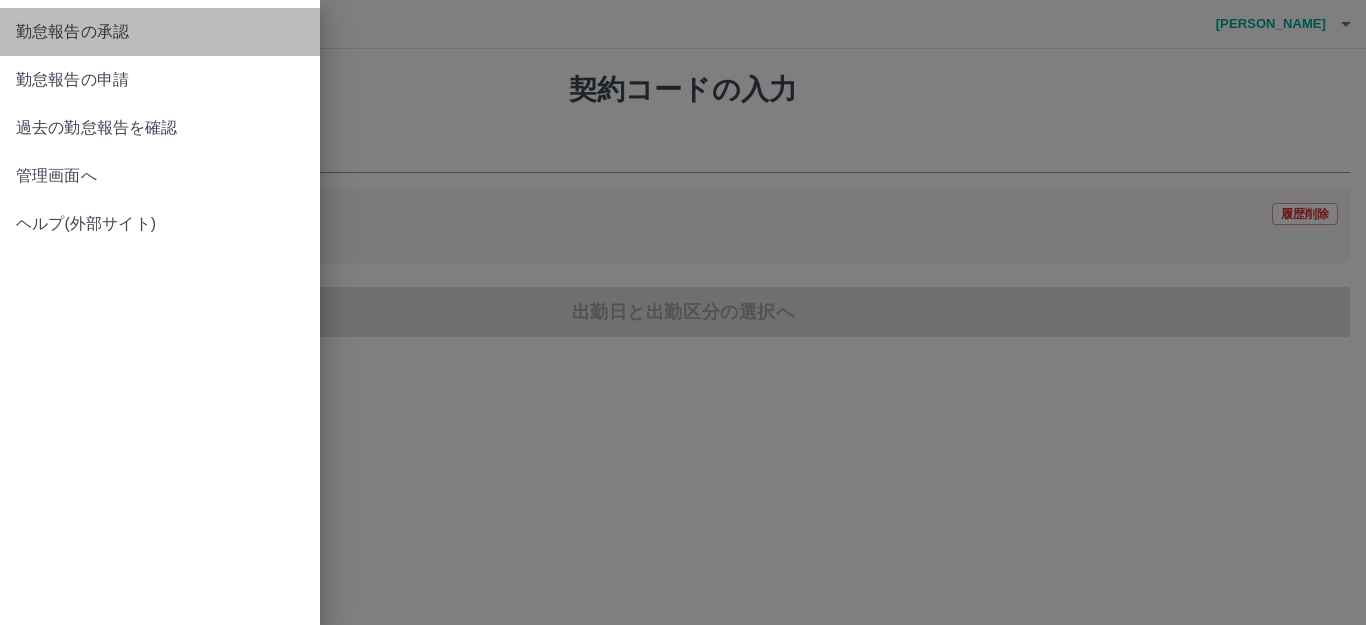 click on "勤怠報告の承認" at bounding box center [160, 32] 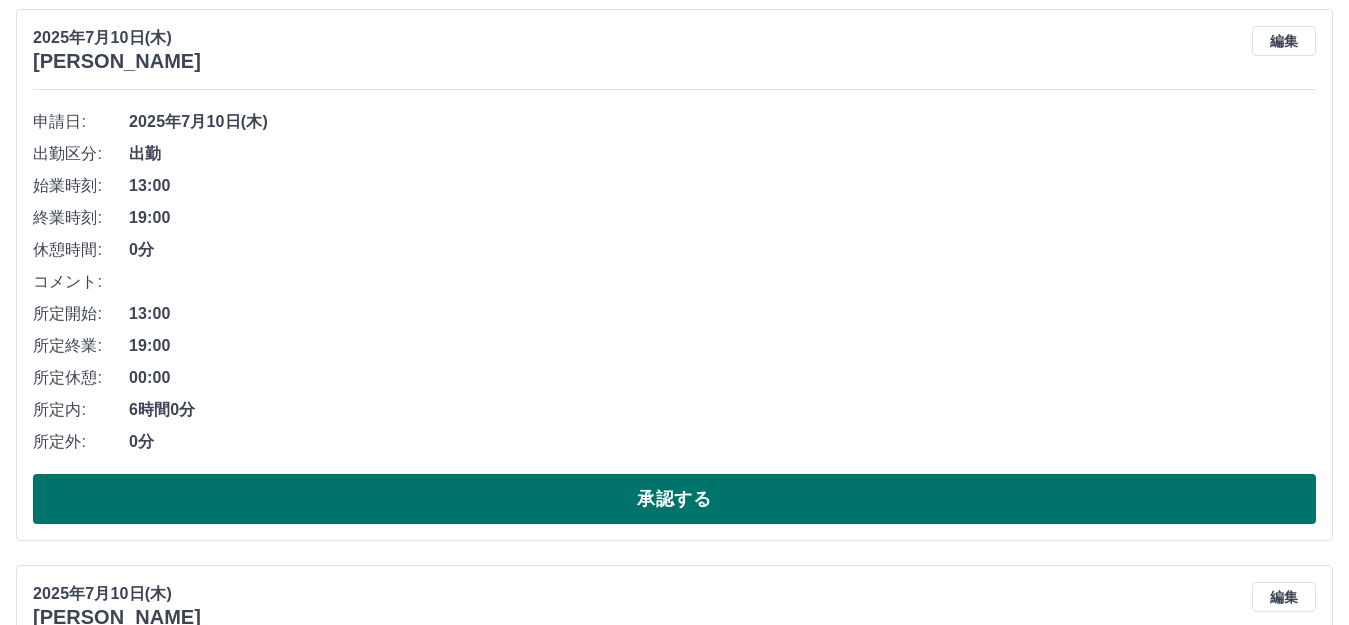 scroll, scrollTop: 469, scrollLeft: 0, axis: vertical 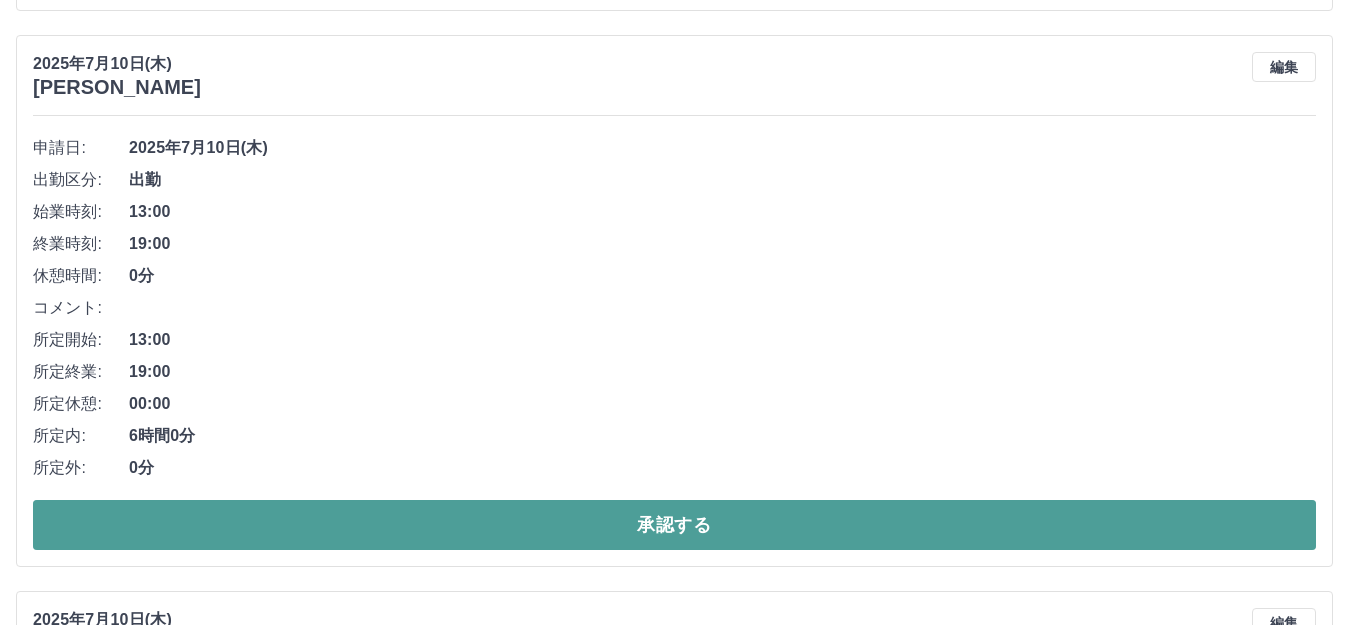 click on "承認する" at bounding box center [674, 525] 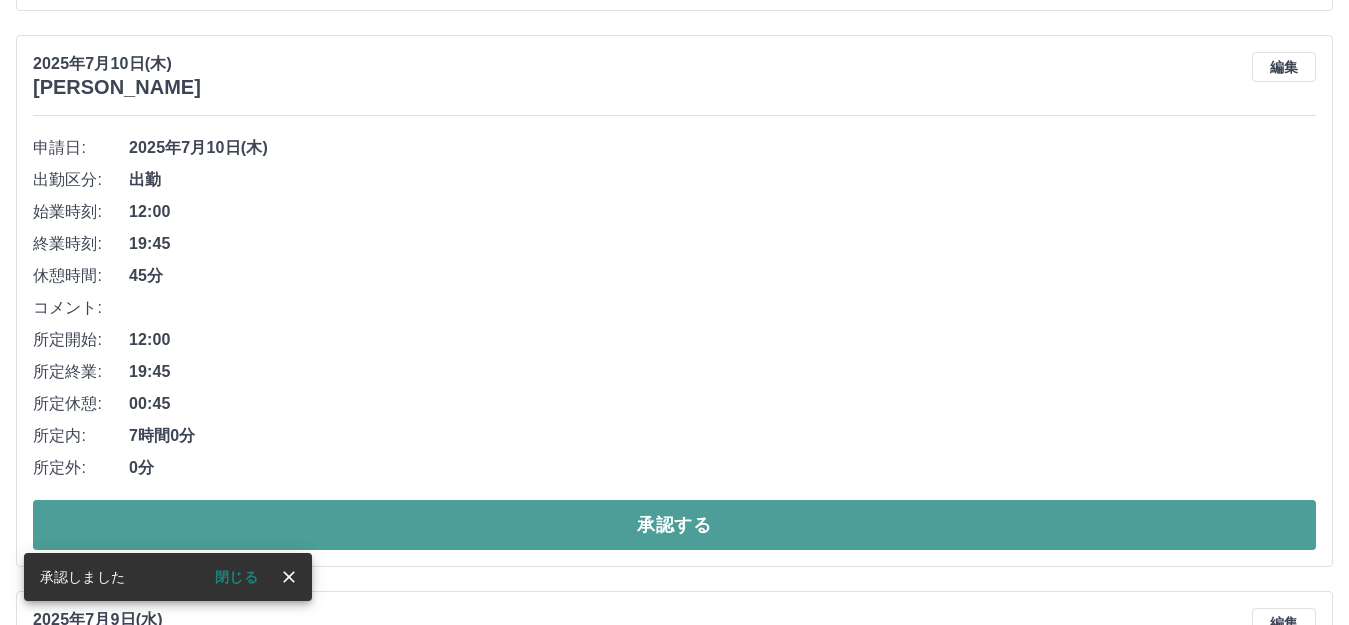 click on "承認する" at bounding box center (674, 525) 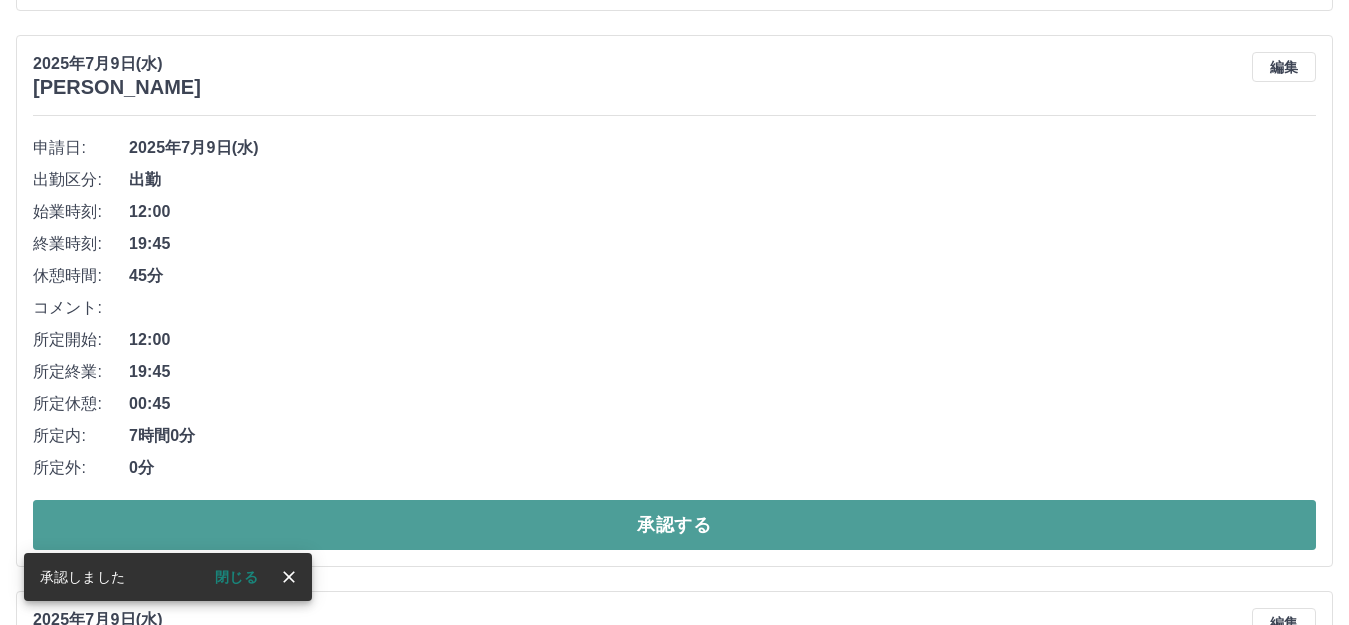 click on "承認する" at bounding box center [674, 525] 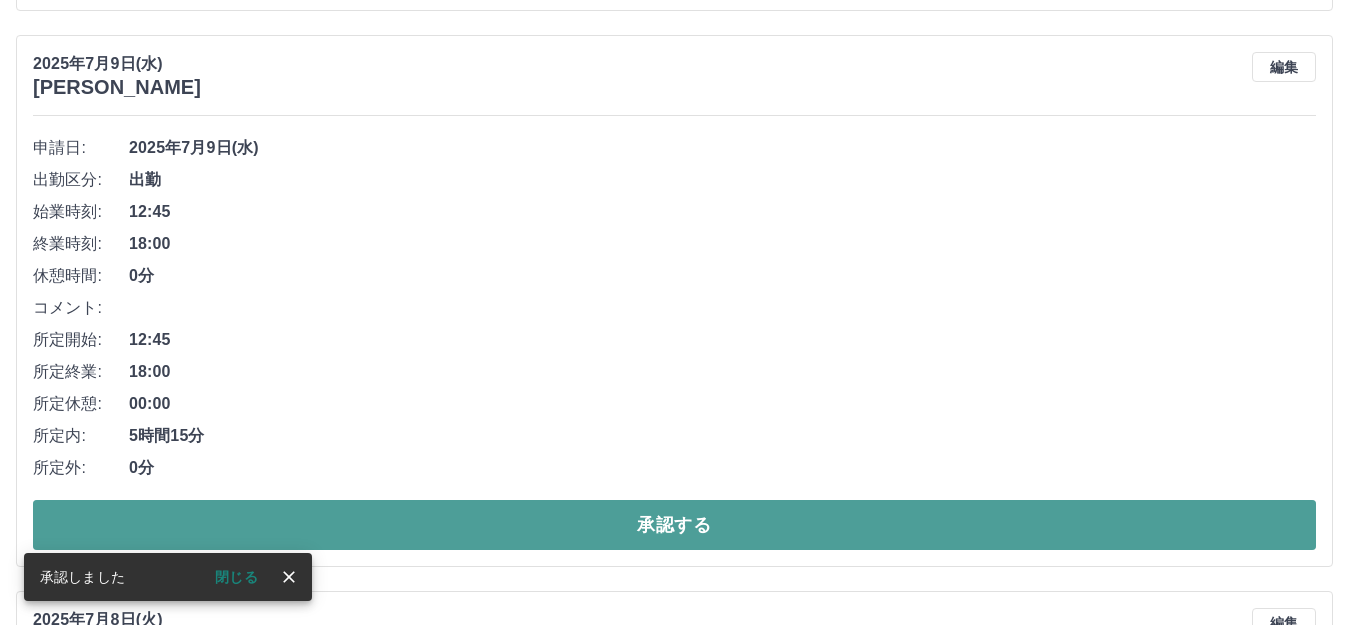 click on "承認する" at bounding box center (674, 525) 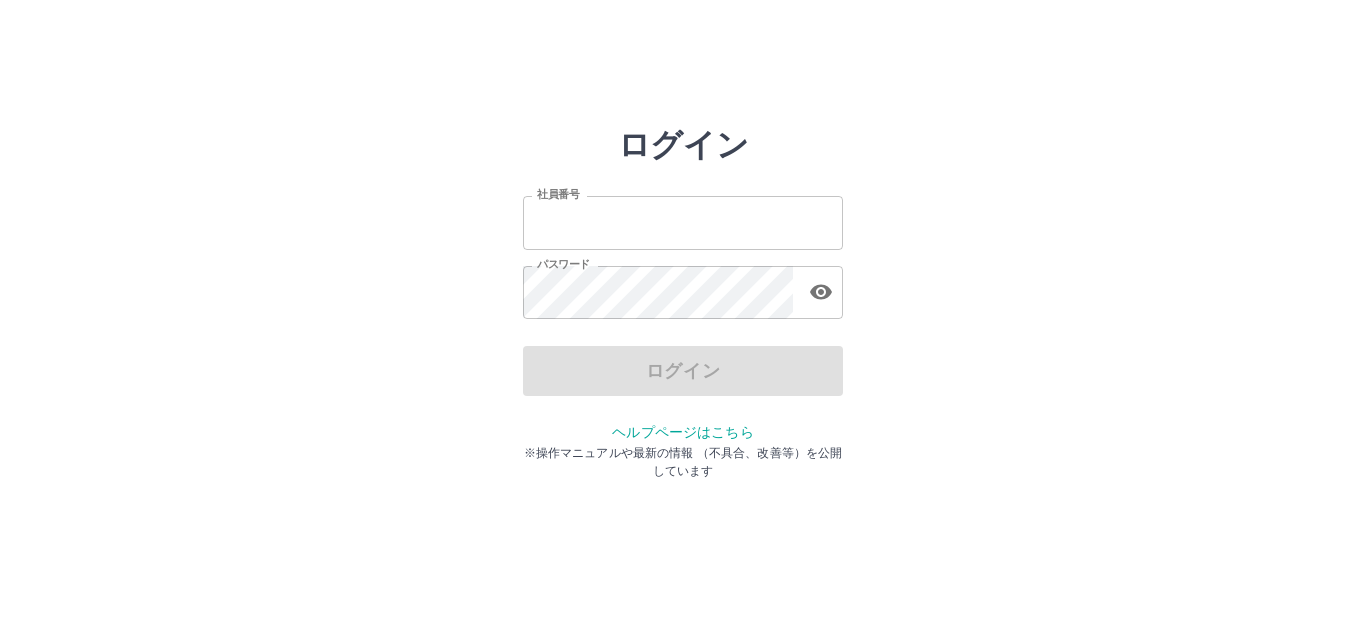 scroll, scrollTop: 0, scrollLeft: 0, axis: both 